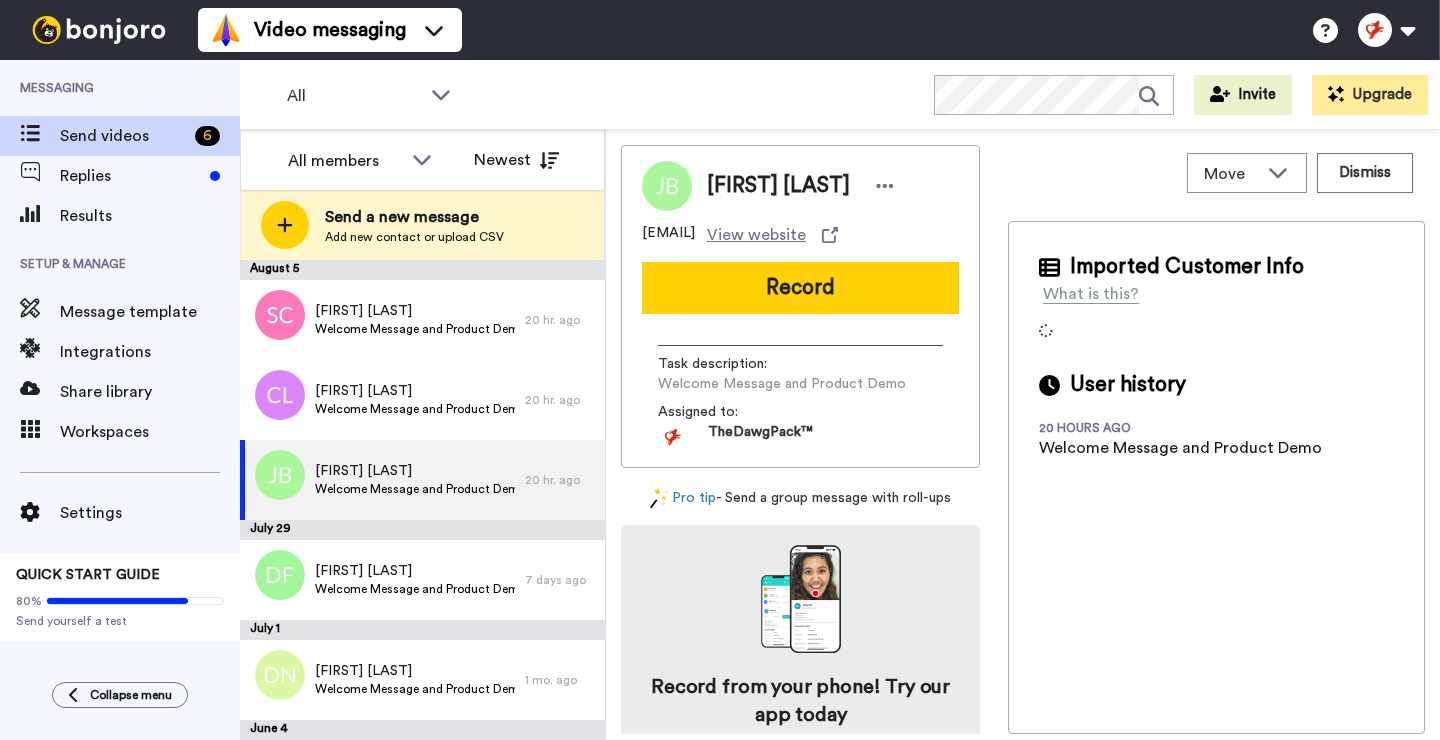 scroll, scrollTop: 0, scrollLeft: 0, axis: both 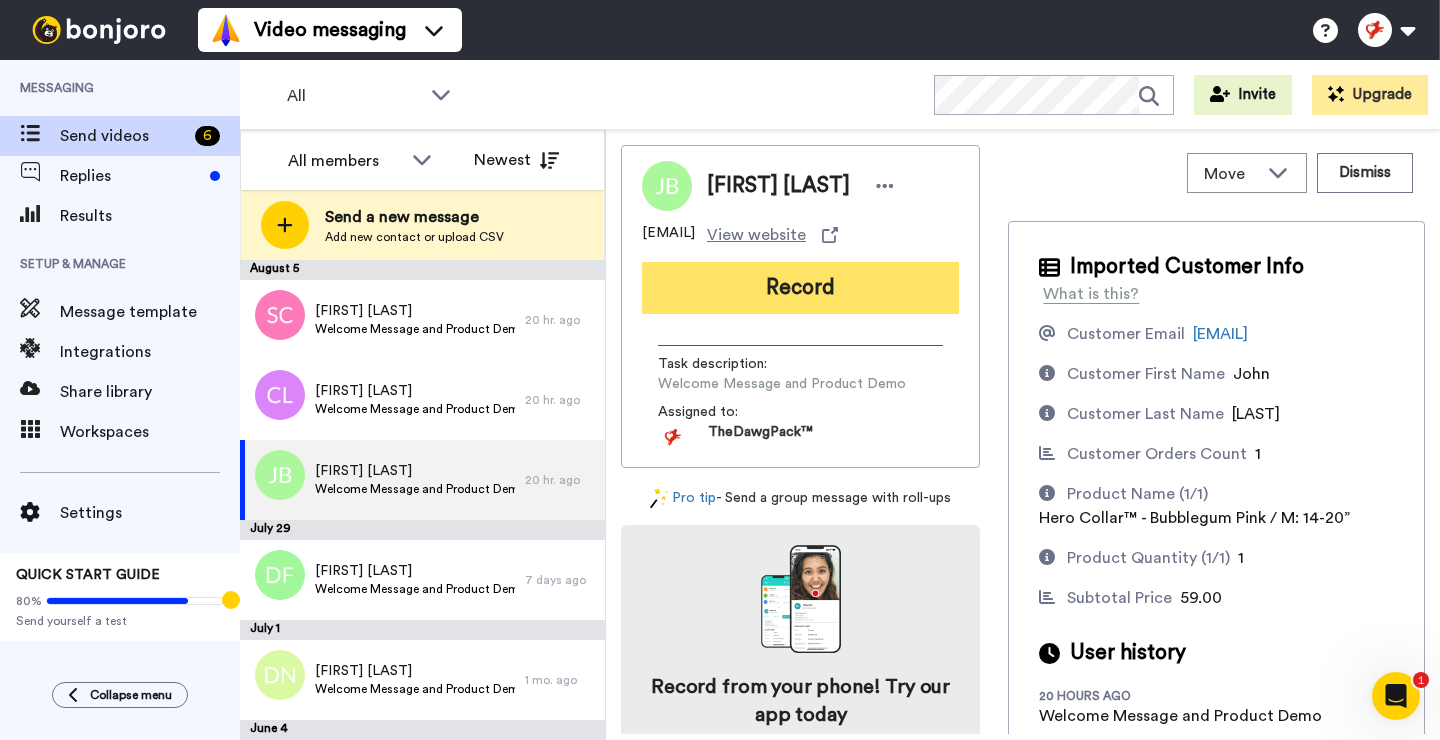 click on "Record" at bounding box center [800, 288] 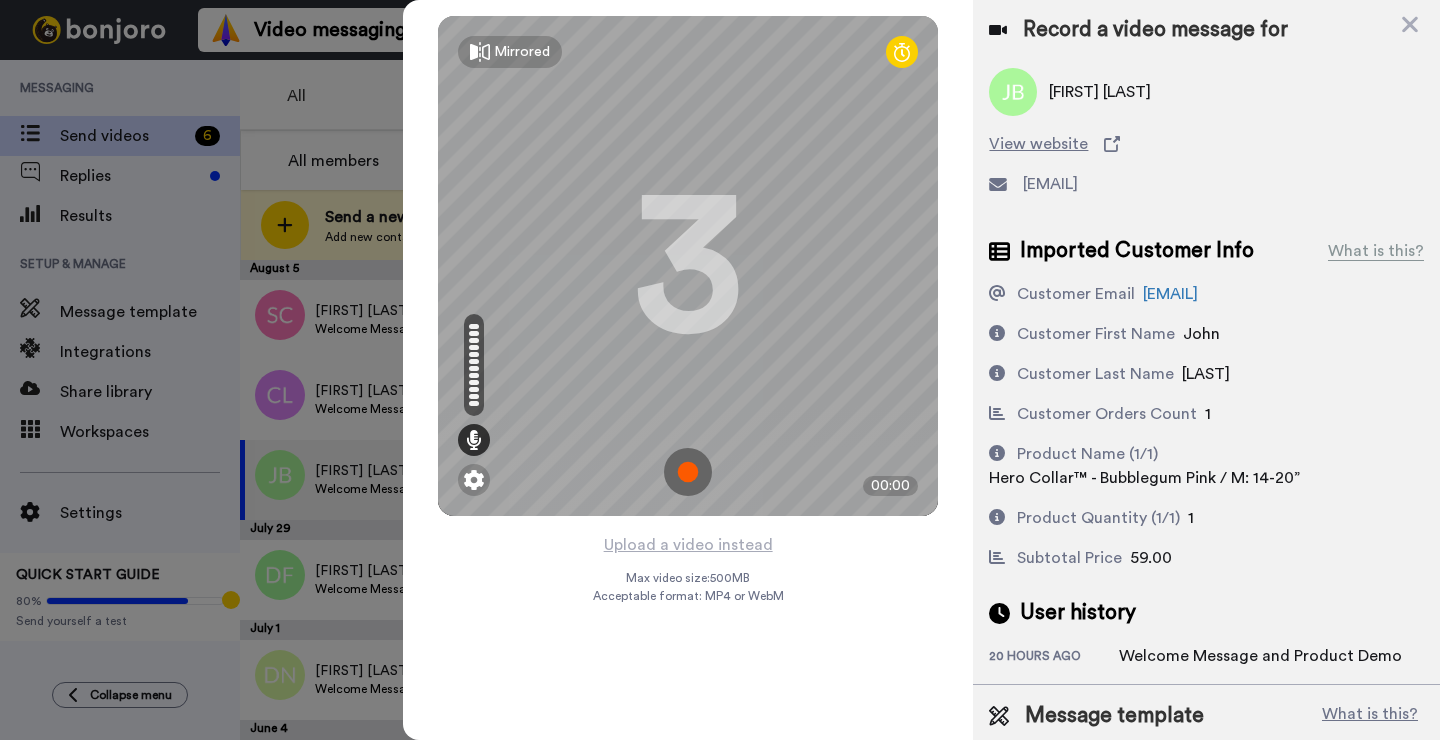 click at bounding box center (688, 472) 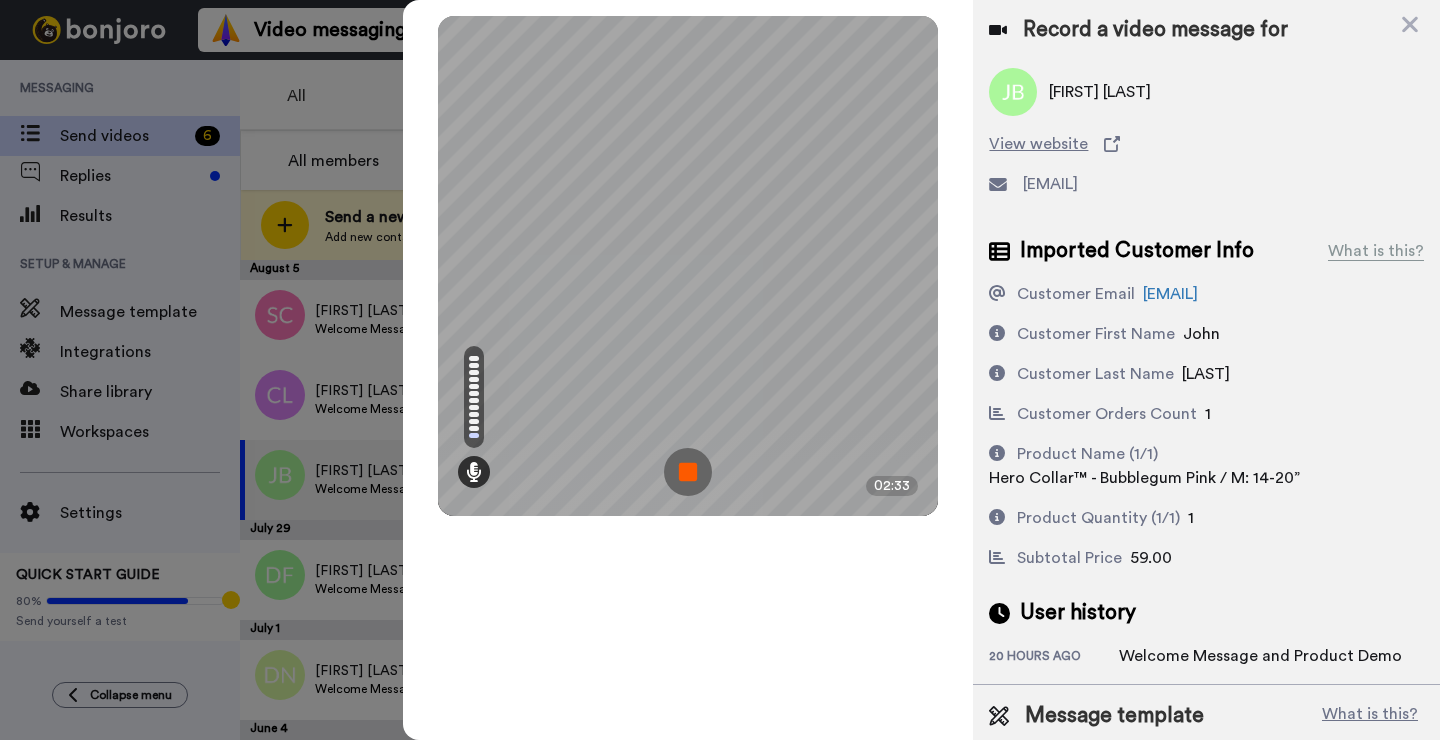 click at bounding box center [688, 472] 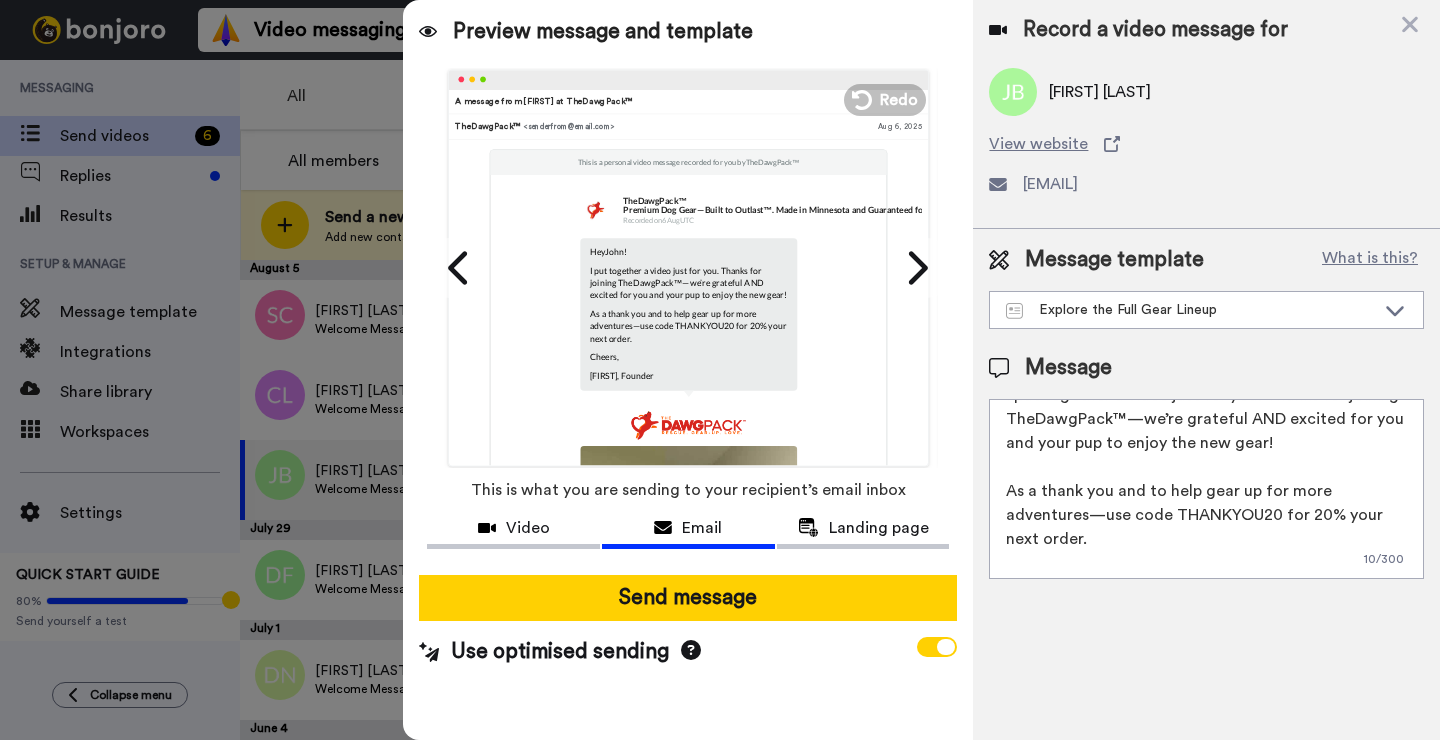 scroll, scrollTop: 78, scrollLeft: 0, axis: vertical 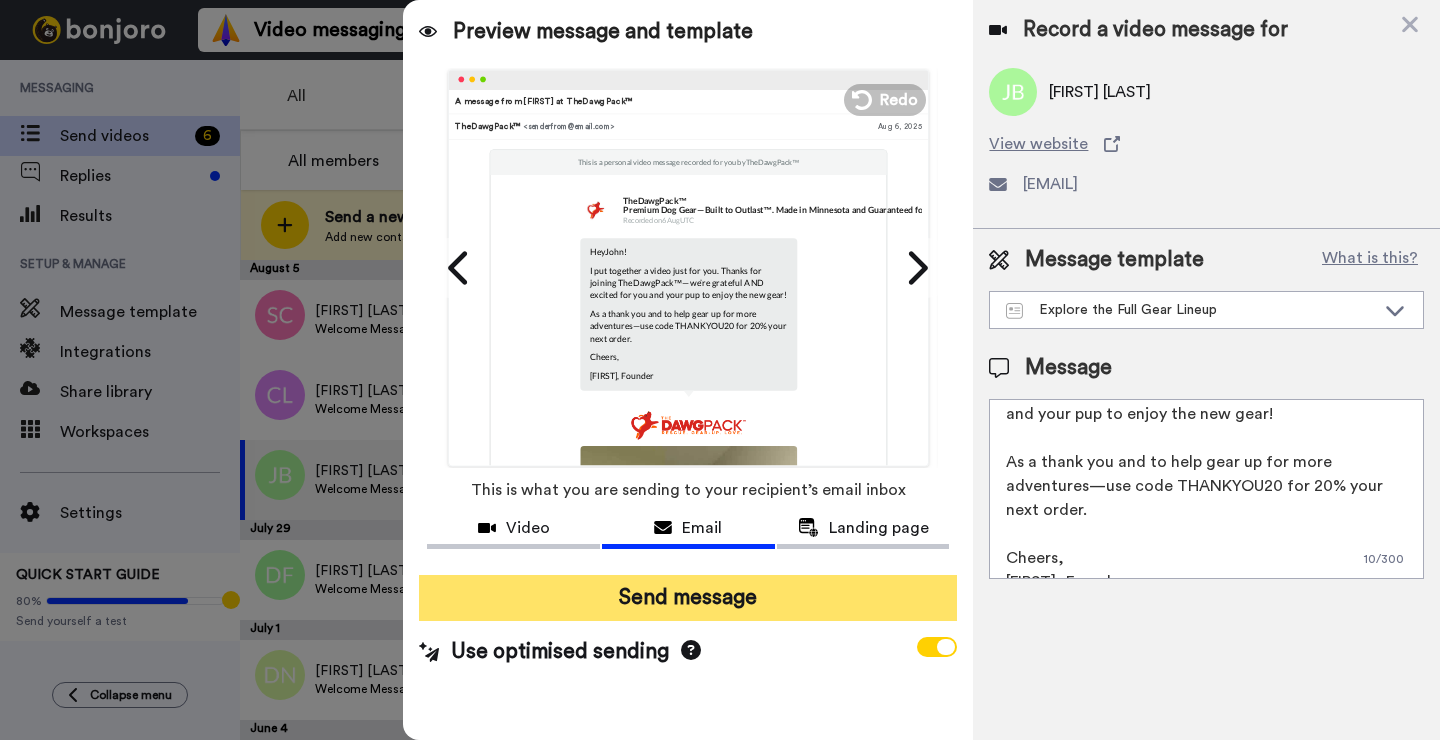 click on "Send message" at bounding box center (688, 598) 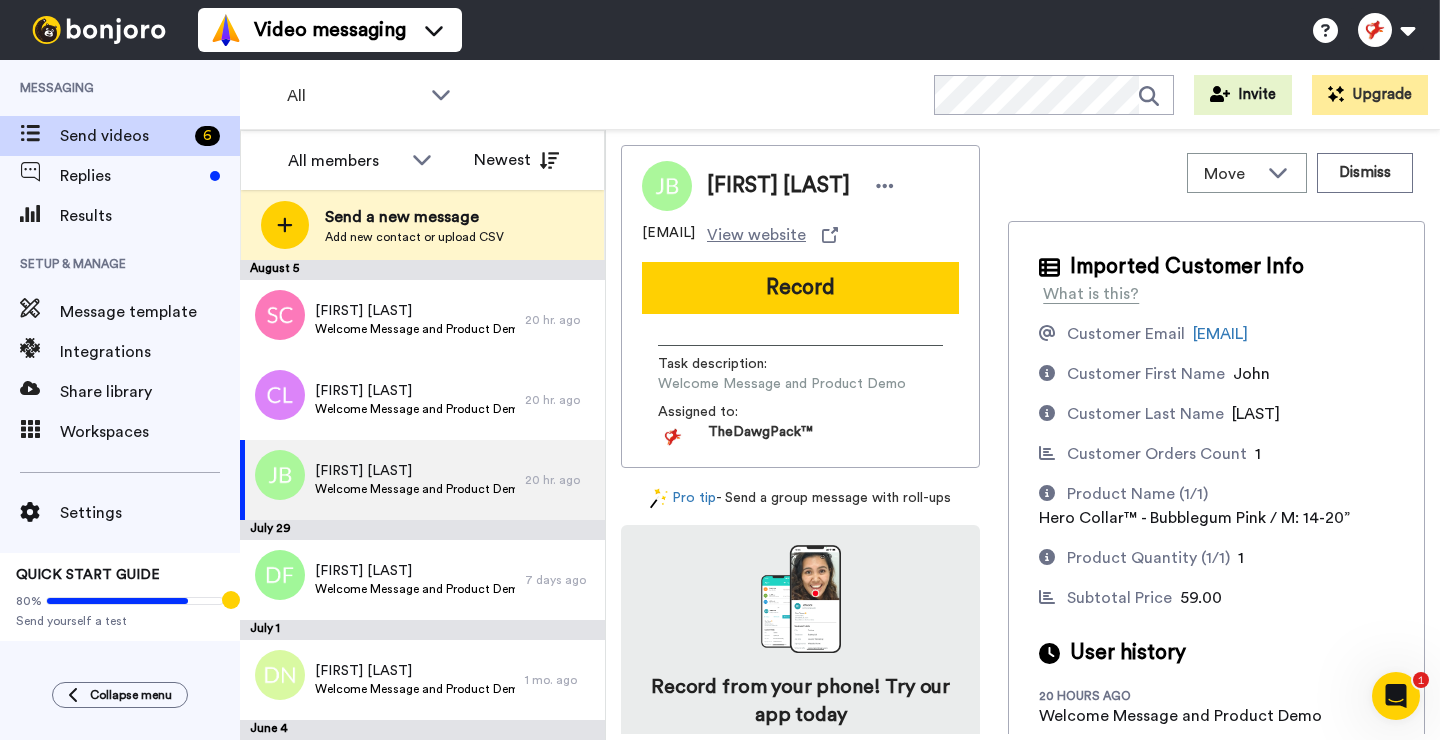 scroll, scrollTop: 0, scrollLeft: 0, axis: both 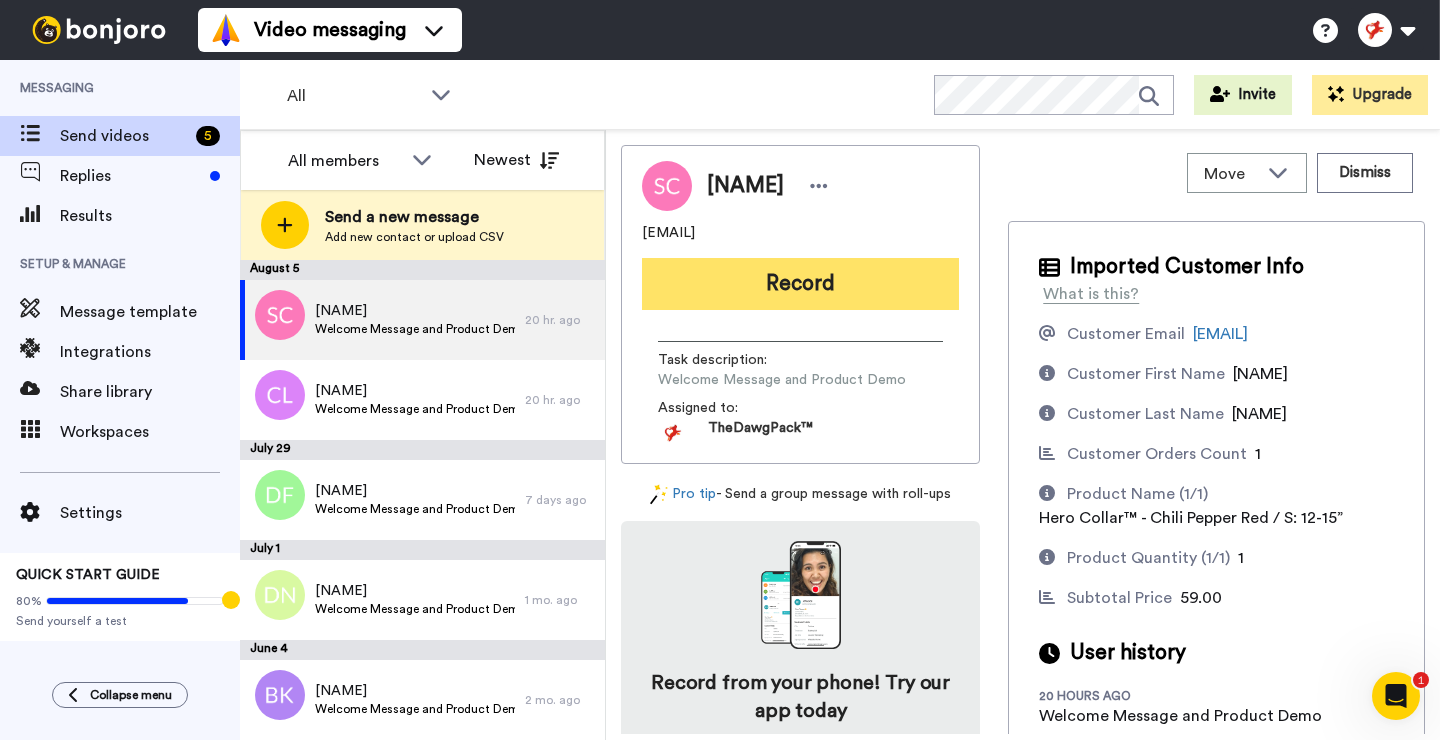 click on "Record" at bounding box center [800, 284] 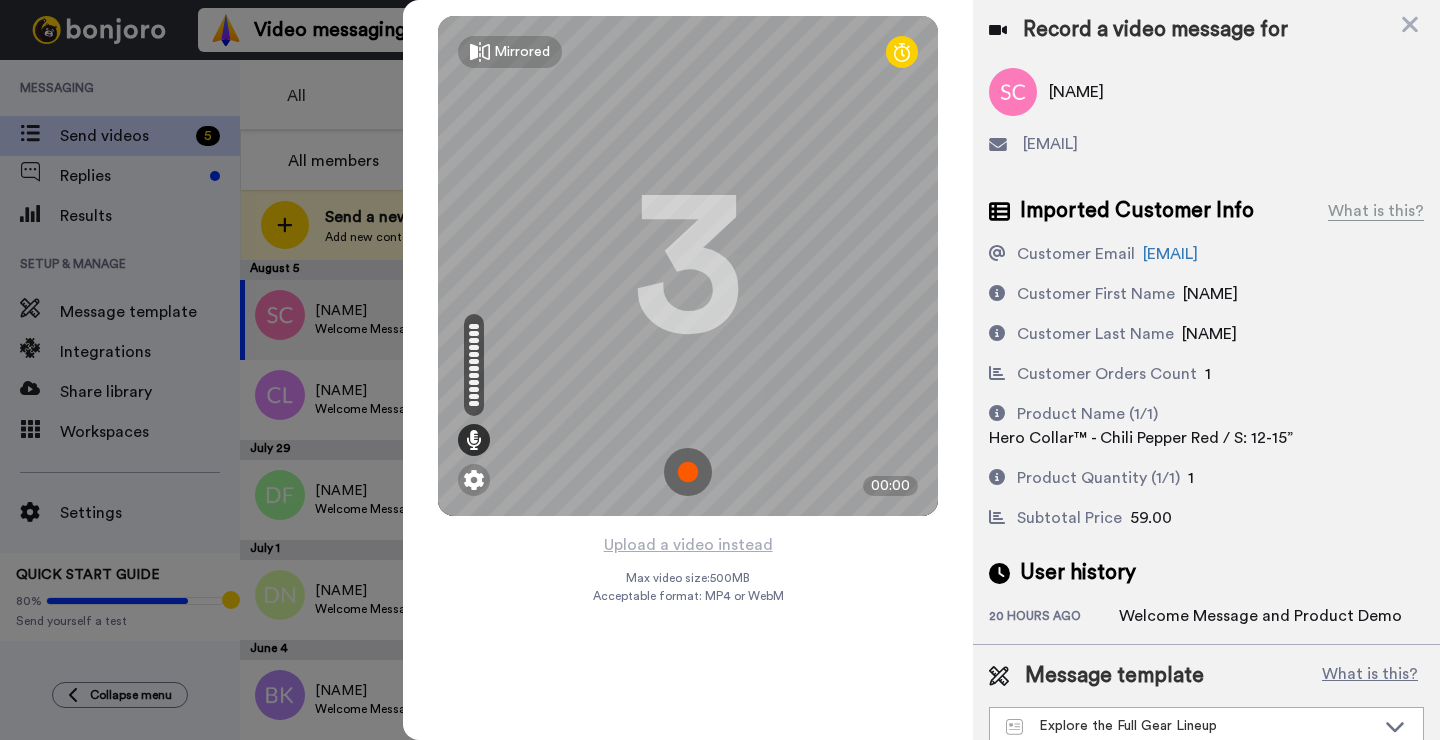 click at bounding box center [688, 472] 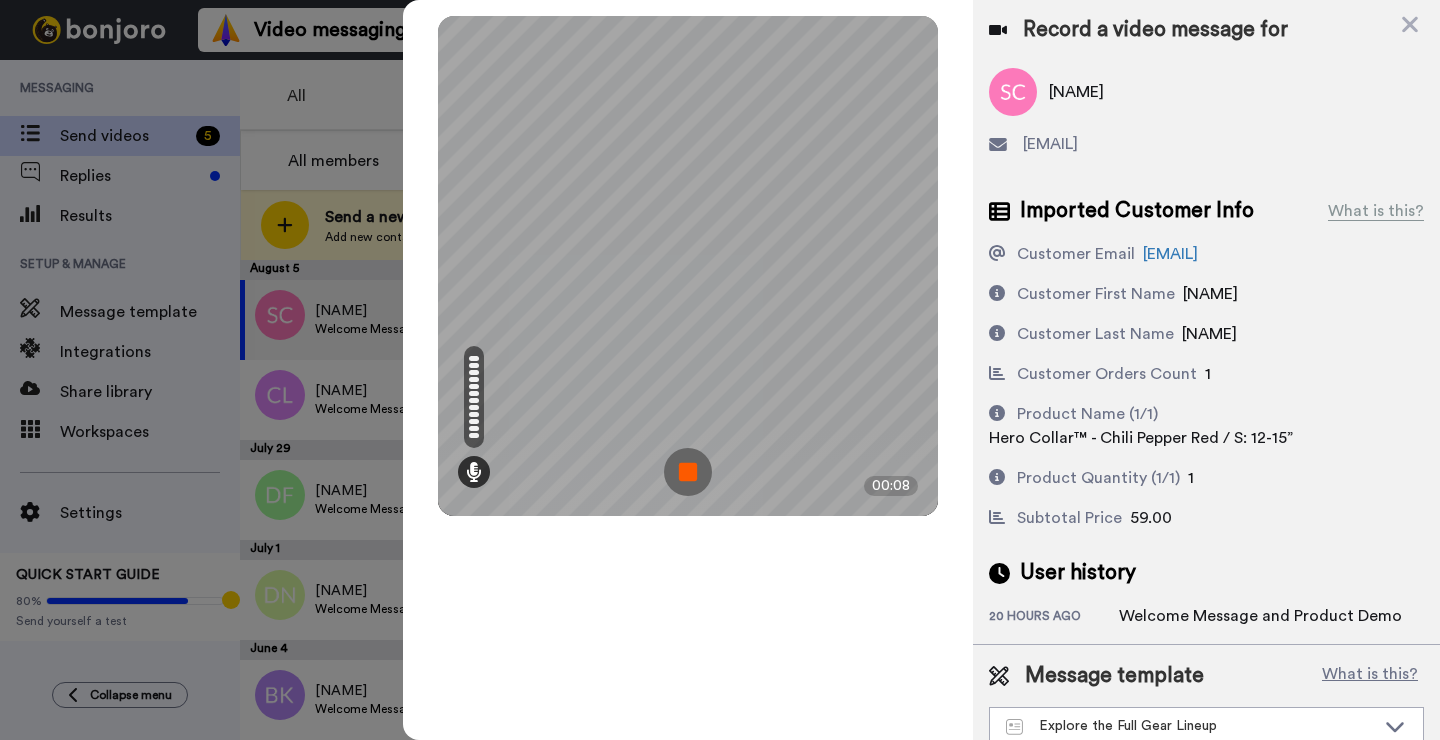 click at bounding box center [688, 472] 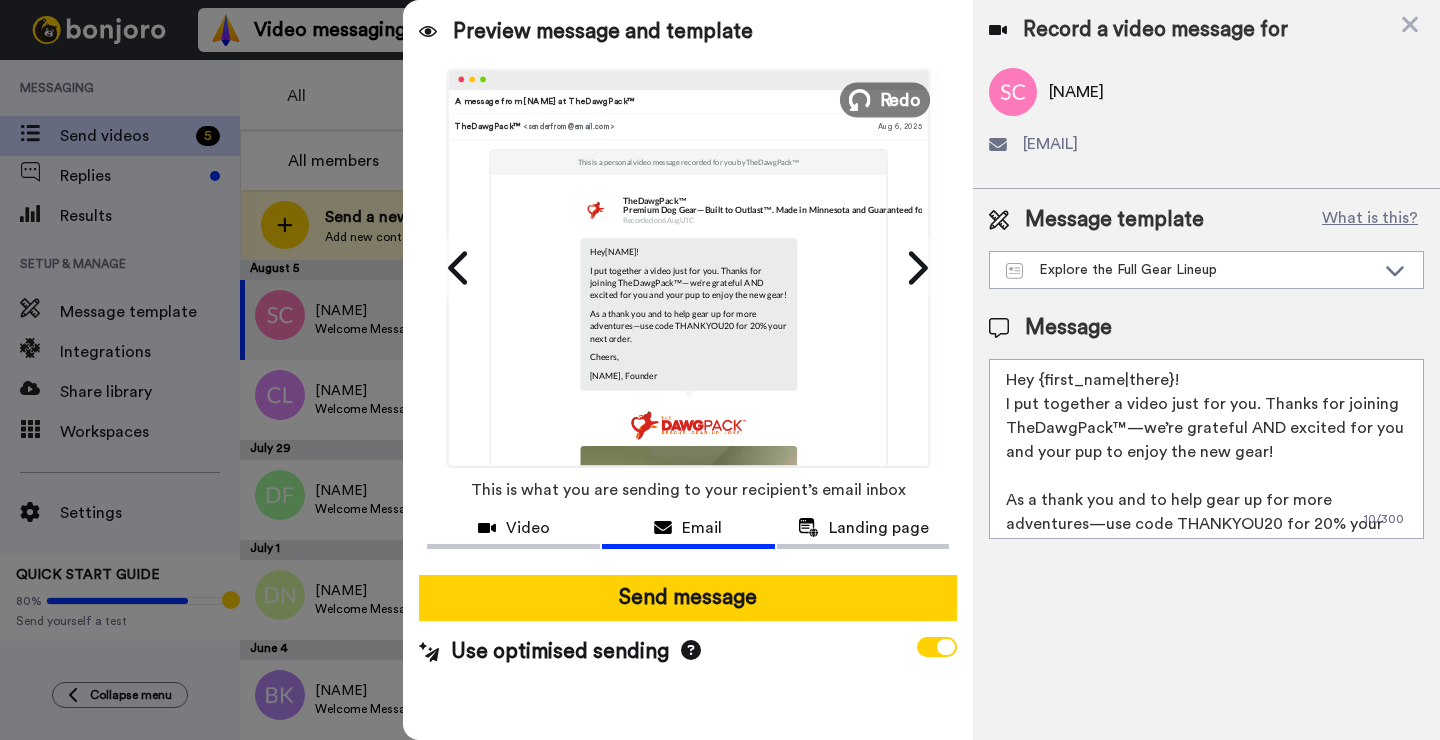 click on "Redo" at bounding box center [901, 99] 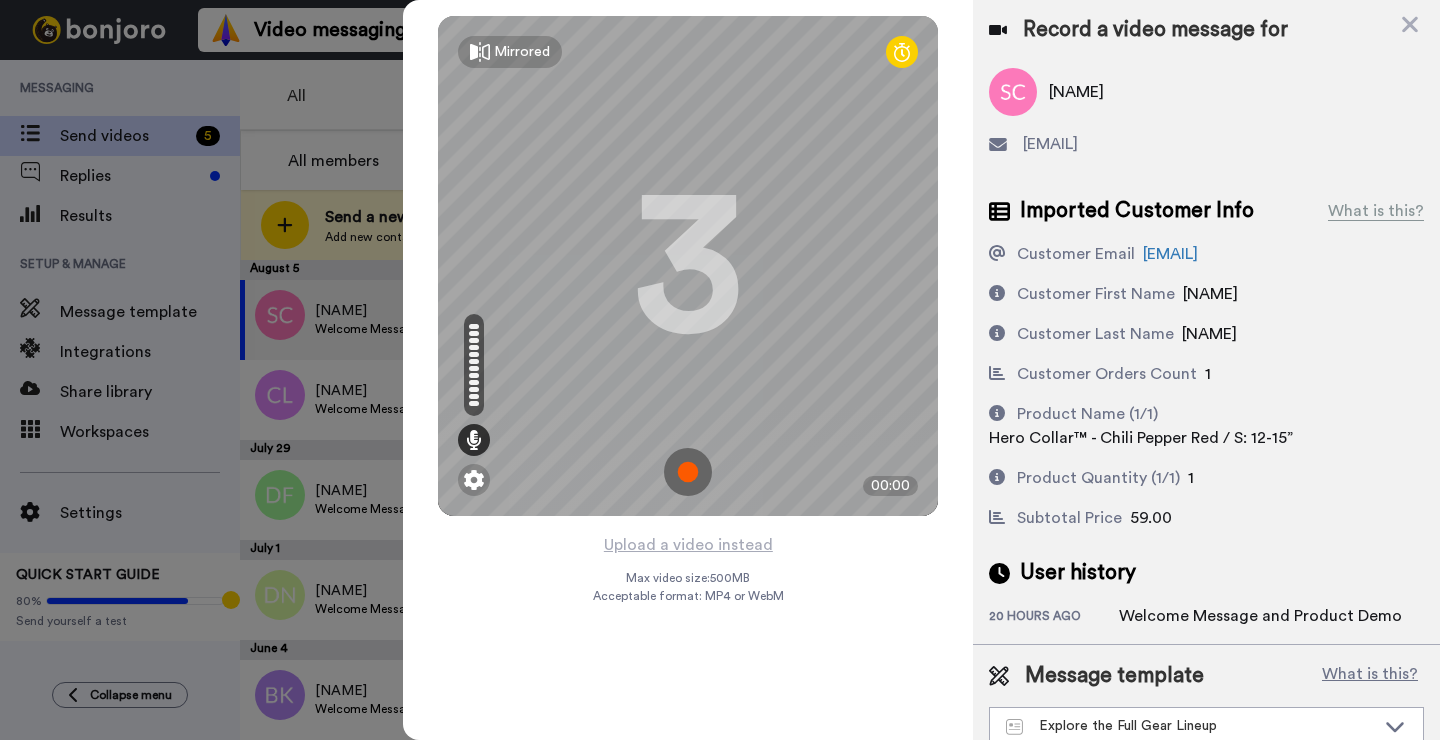 click at bounding box center (688, 472) 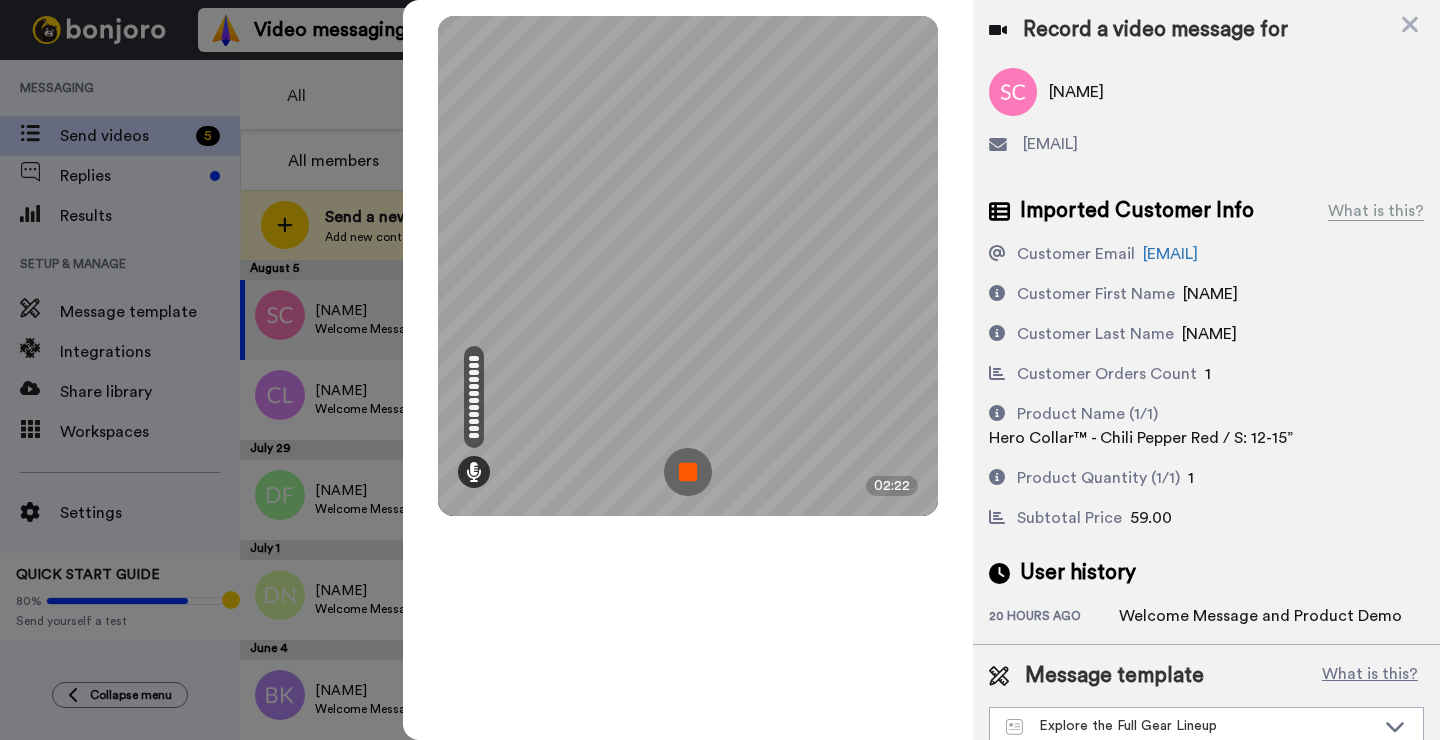 click at bounding box center [688, 472] 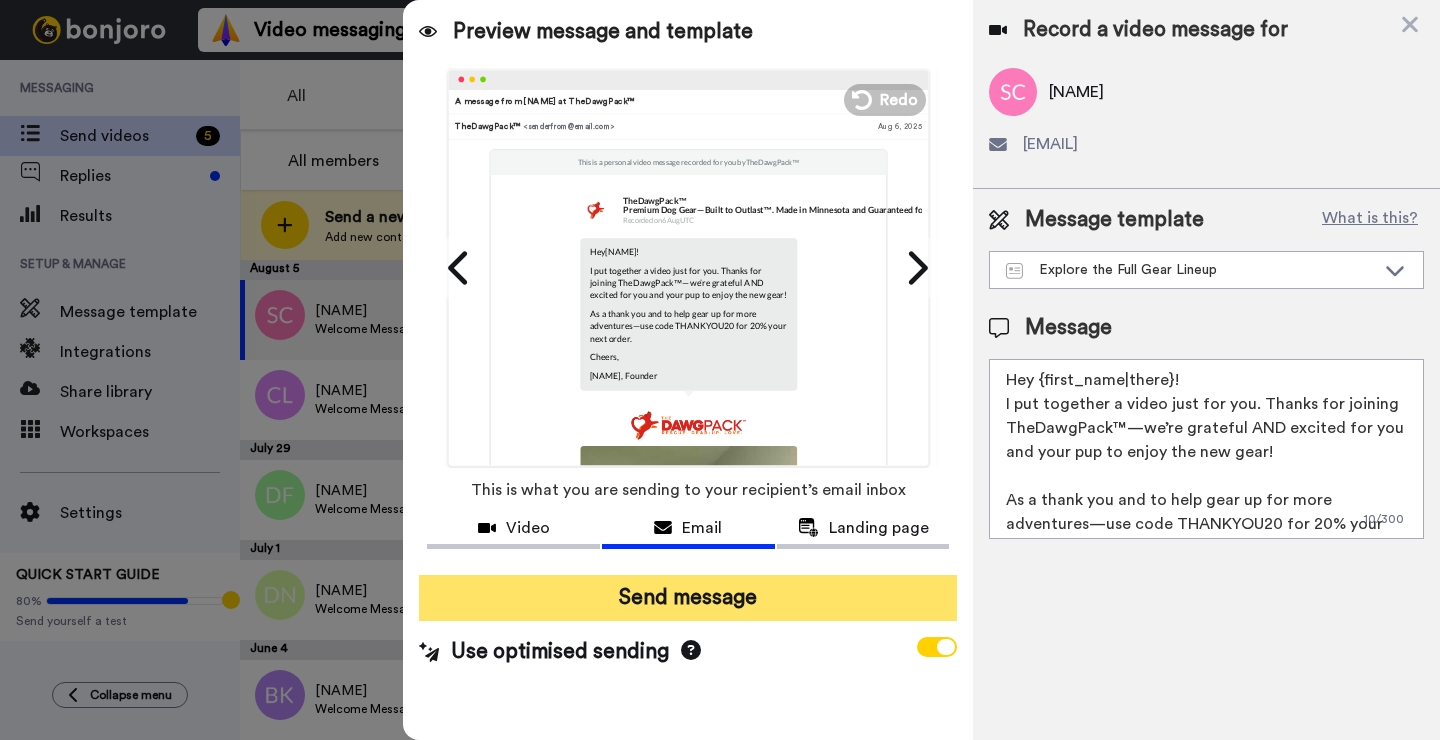 click on "Send message" at bounding box center [688, 598] 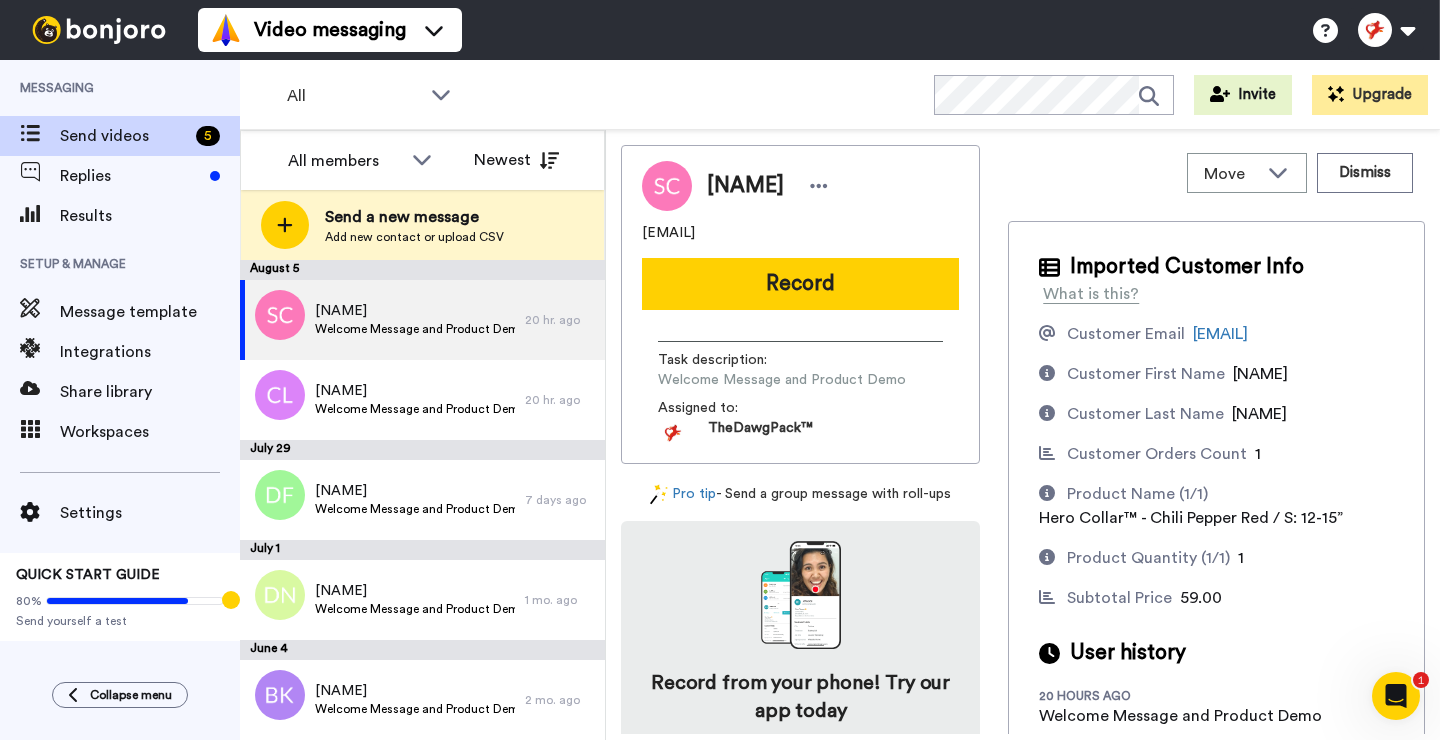 scroll, scrollTop: 0, scrollLeft: 0, axis: both 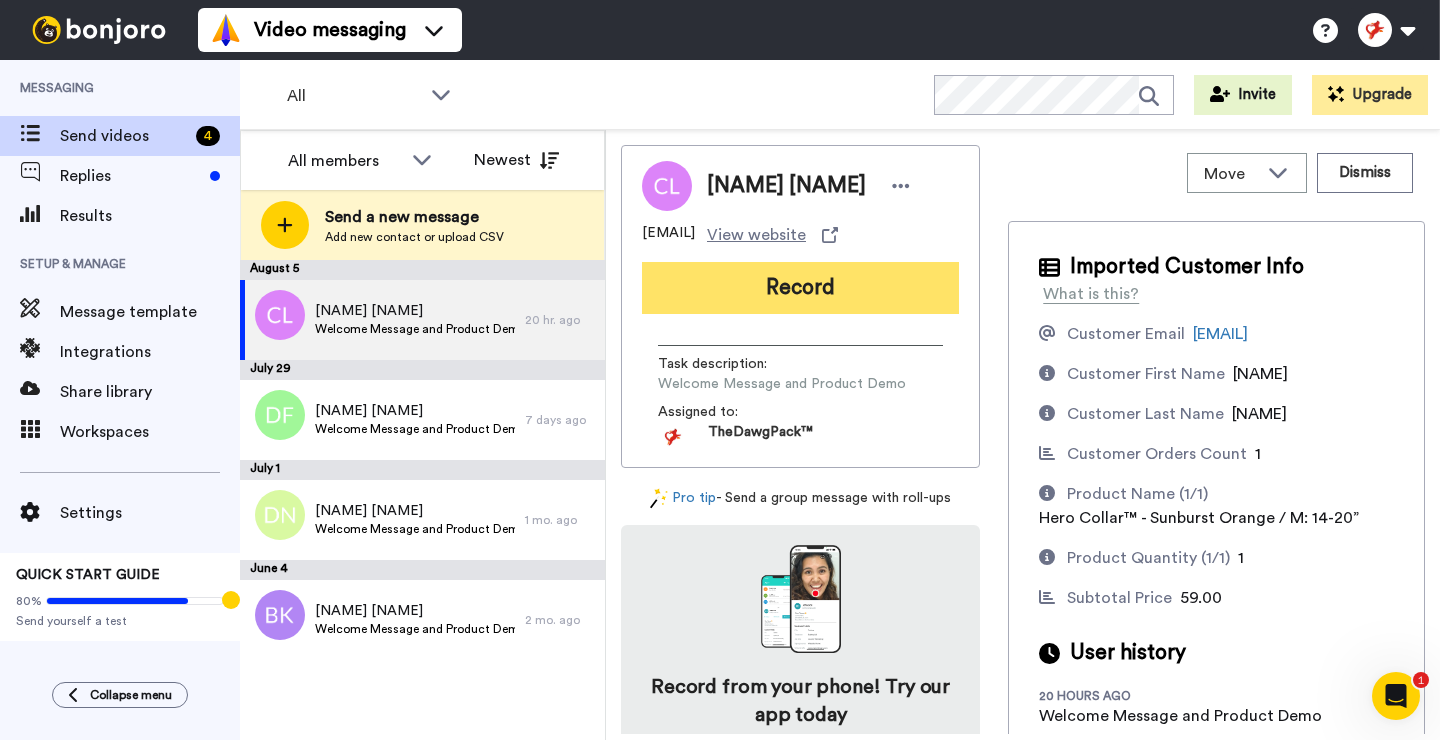 click on "Record" at bounding box center (800, 288) 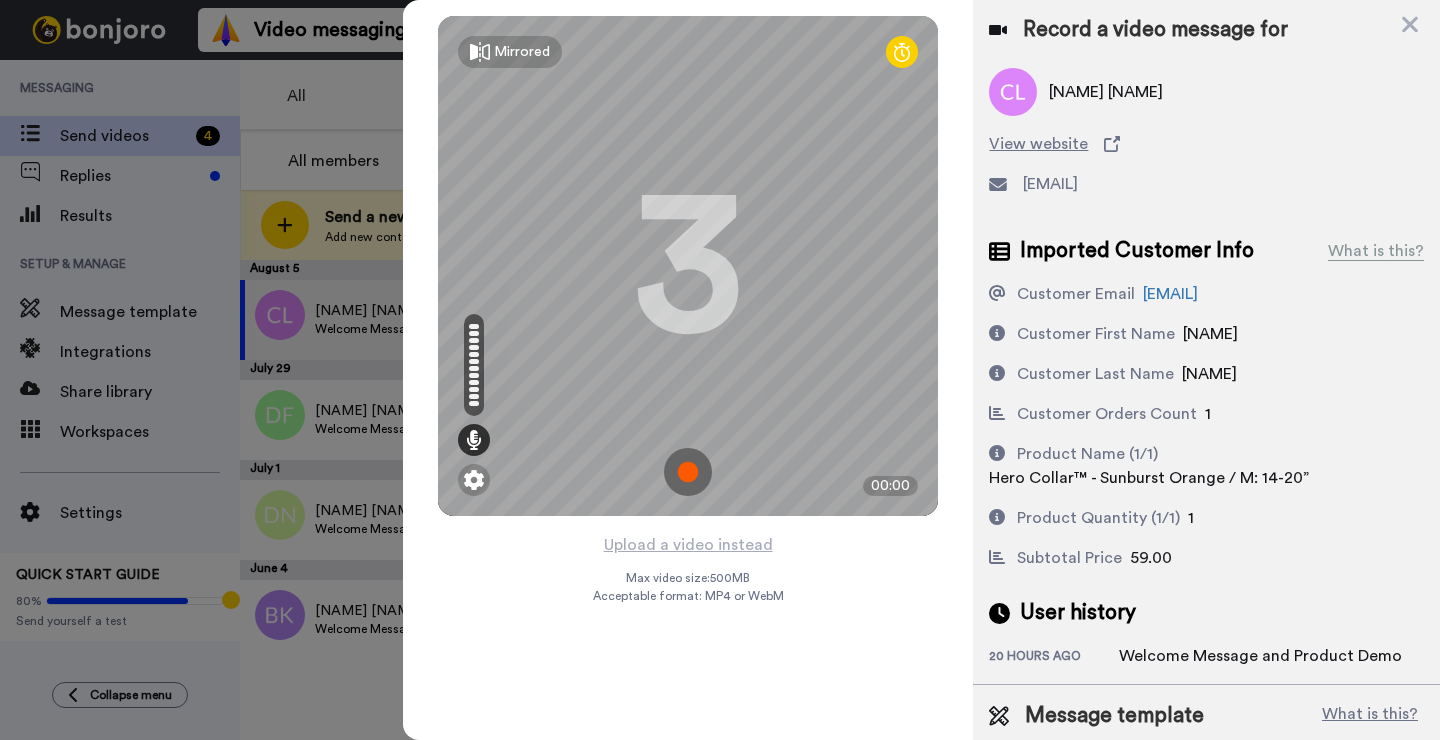 click at bounding box center [688, 472] 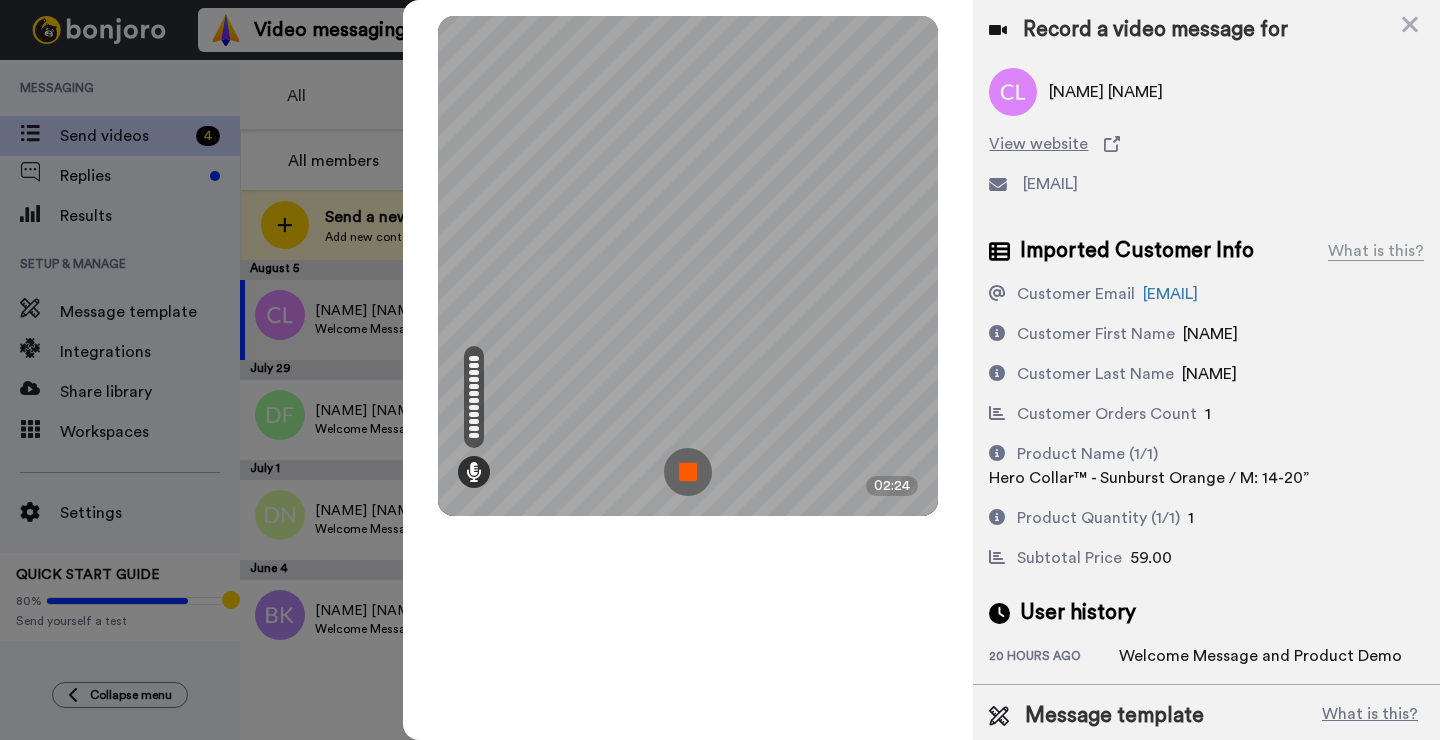 click at bounding box center (688, 472) 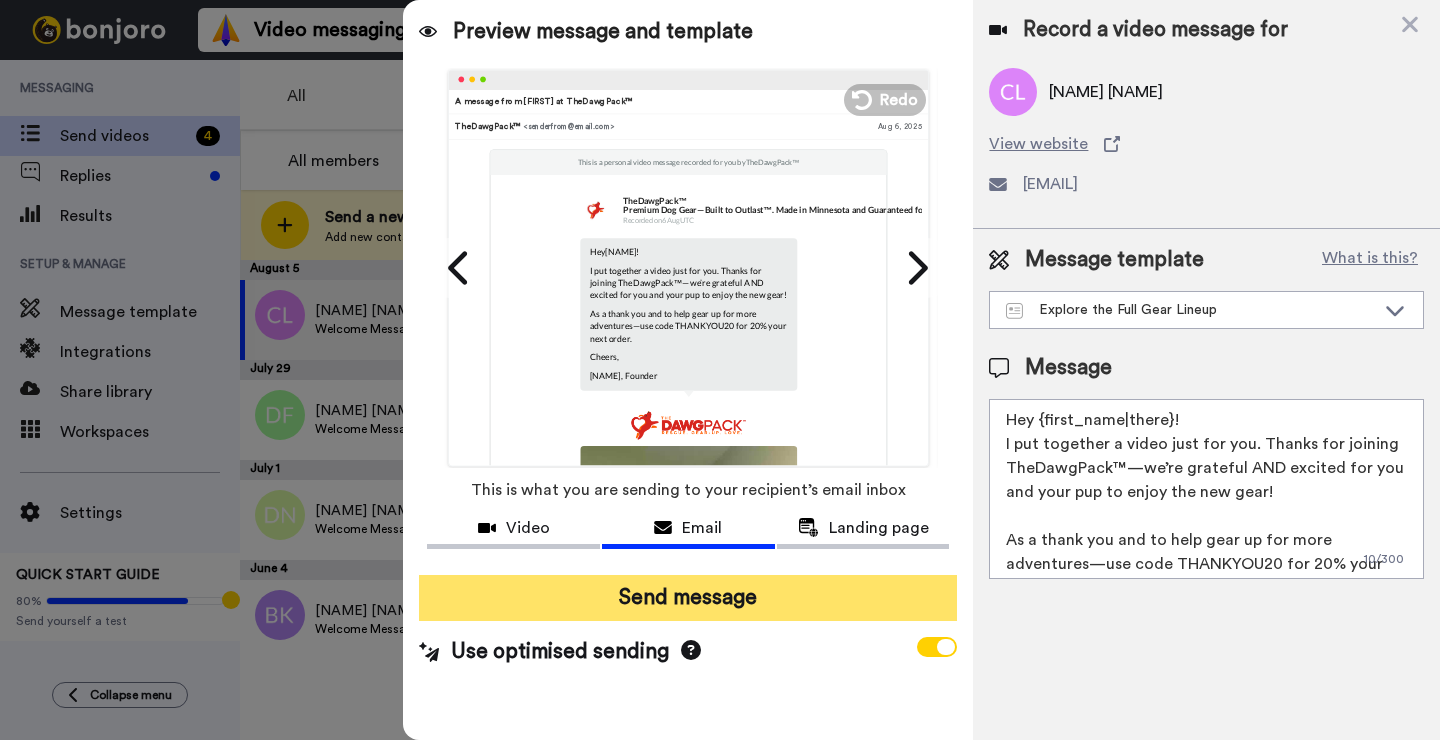 click on "Send message" at bounding box center [688, 598] 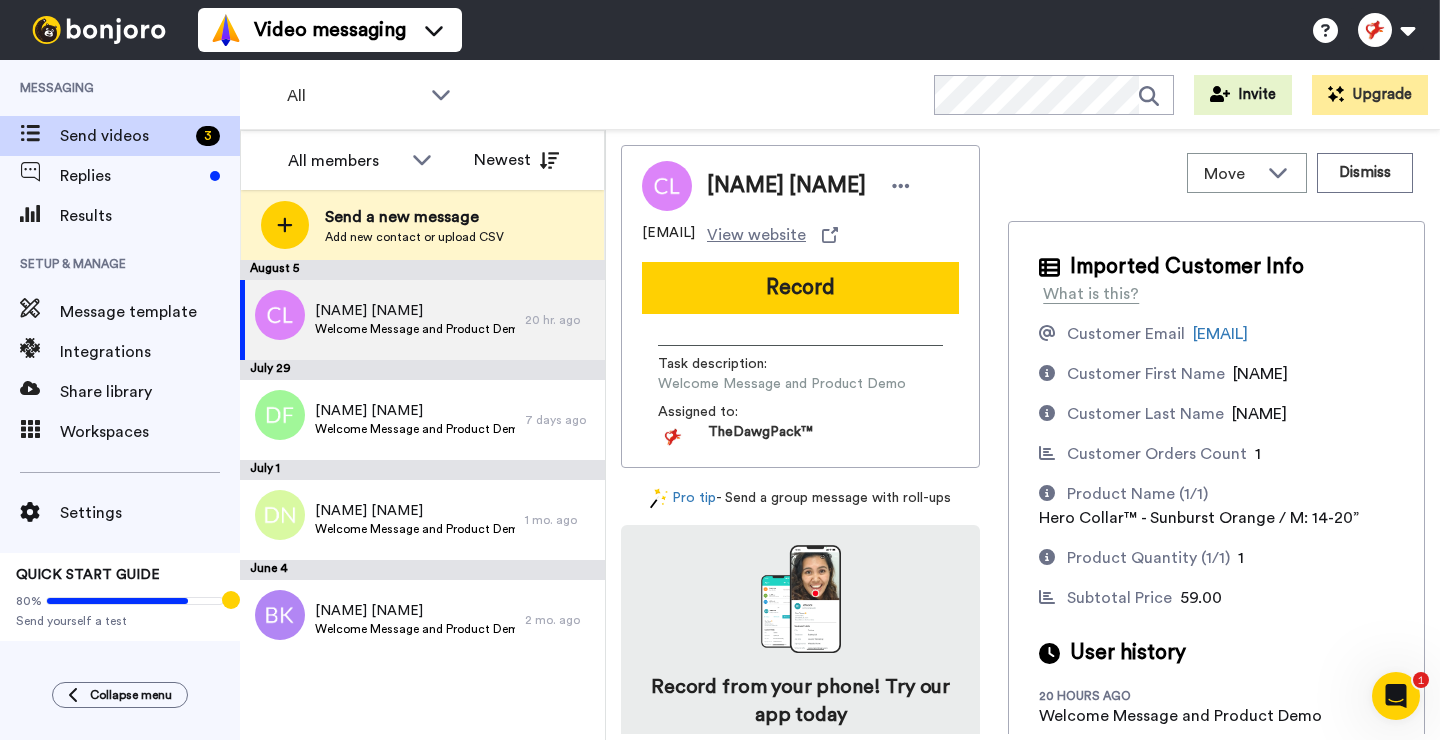 scroll, scrollTop: 0, scrollLeft: 0, axis: both 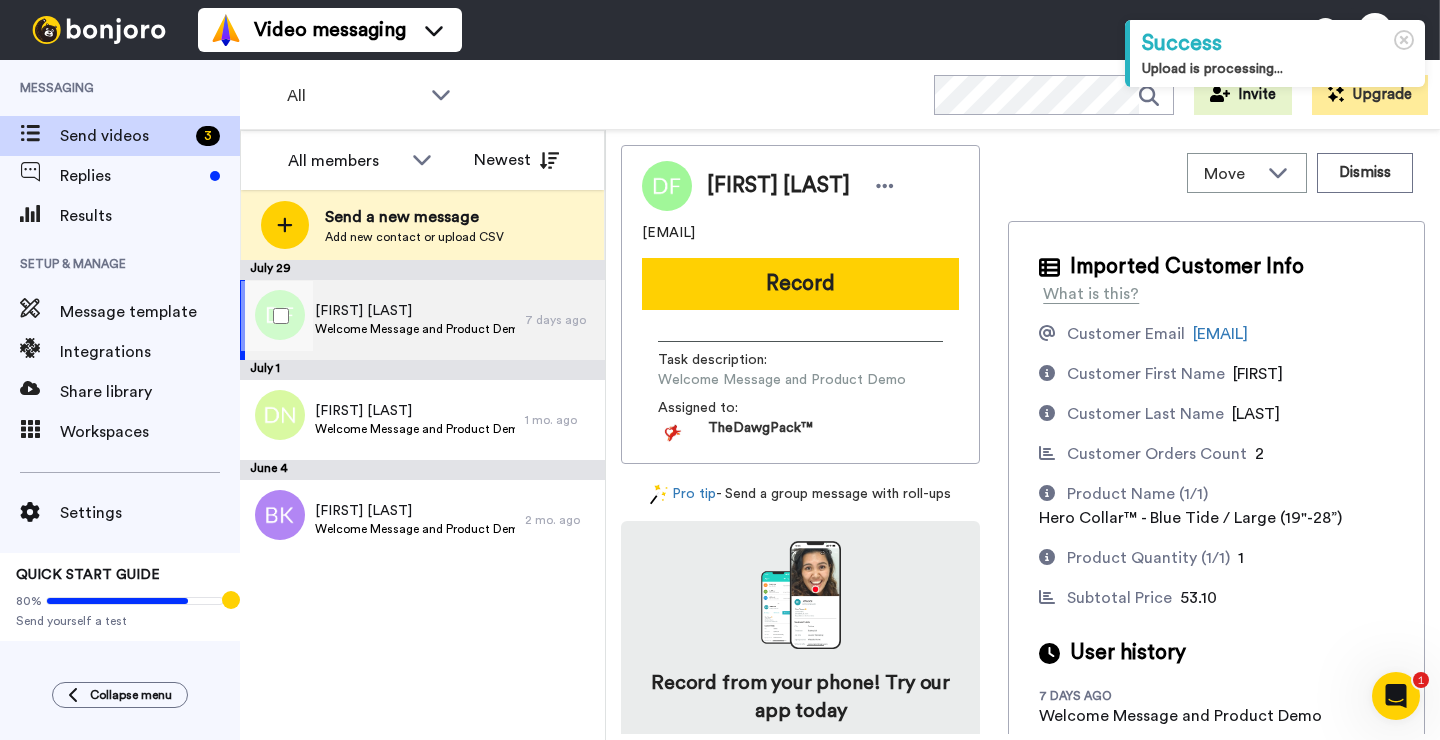 click on "Welcome Message and Product Demo" at bounding box center (415, 329) 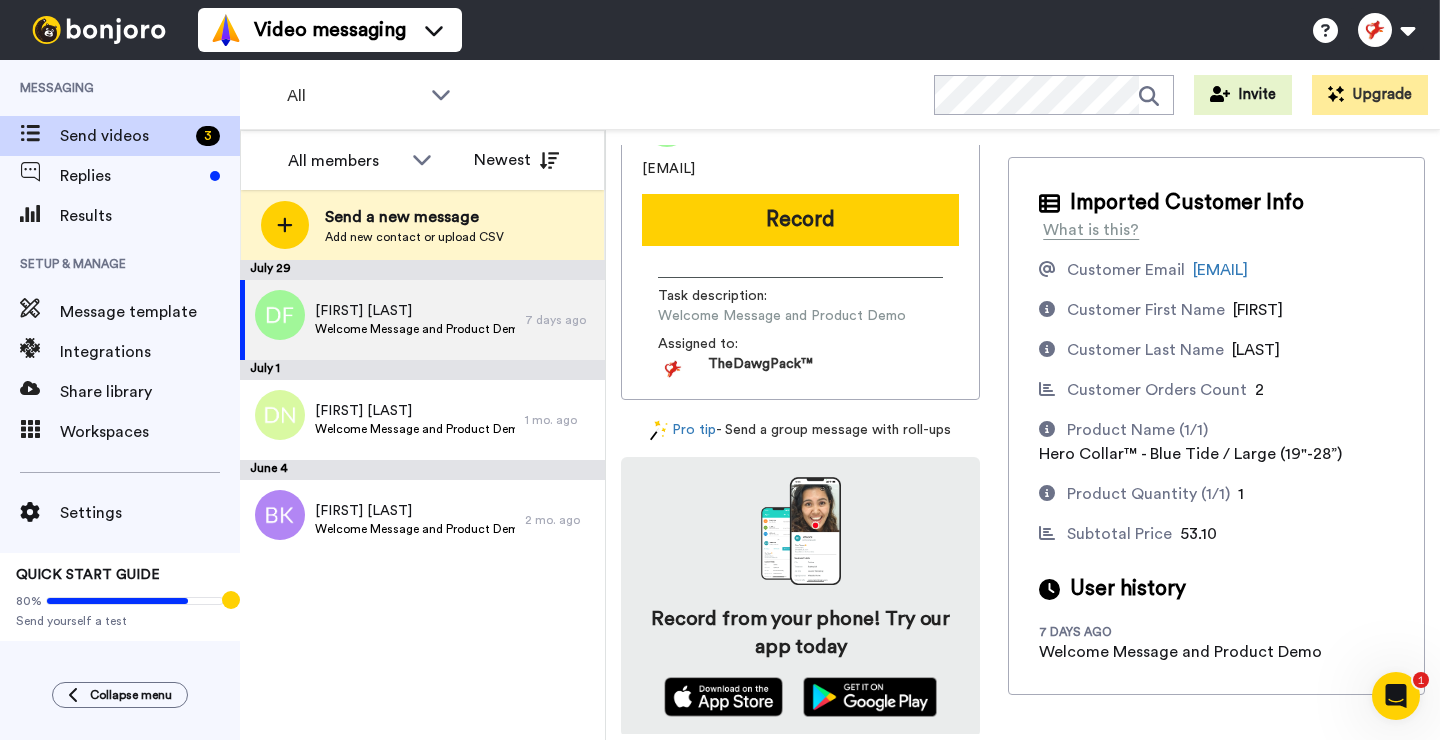 scroll, scrollTop: 67, scrollLeft: 0, axis: vertical 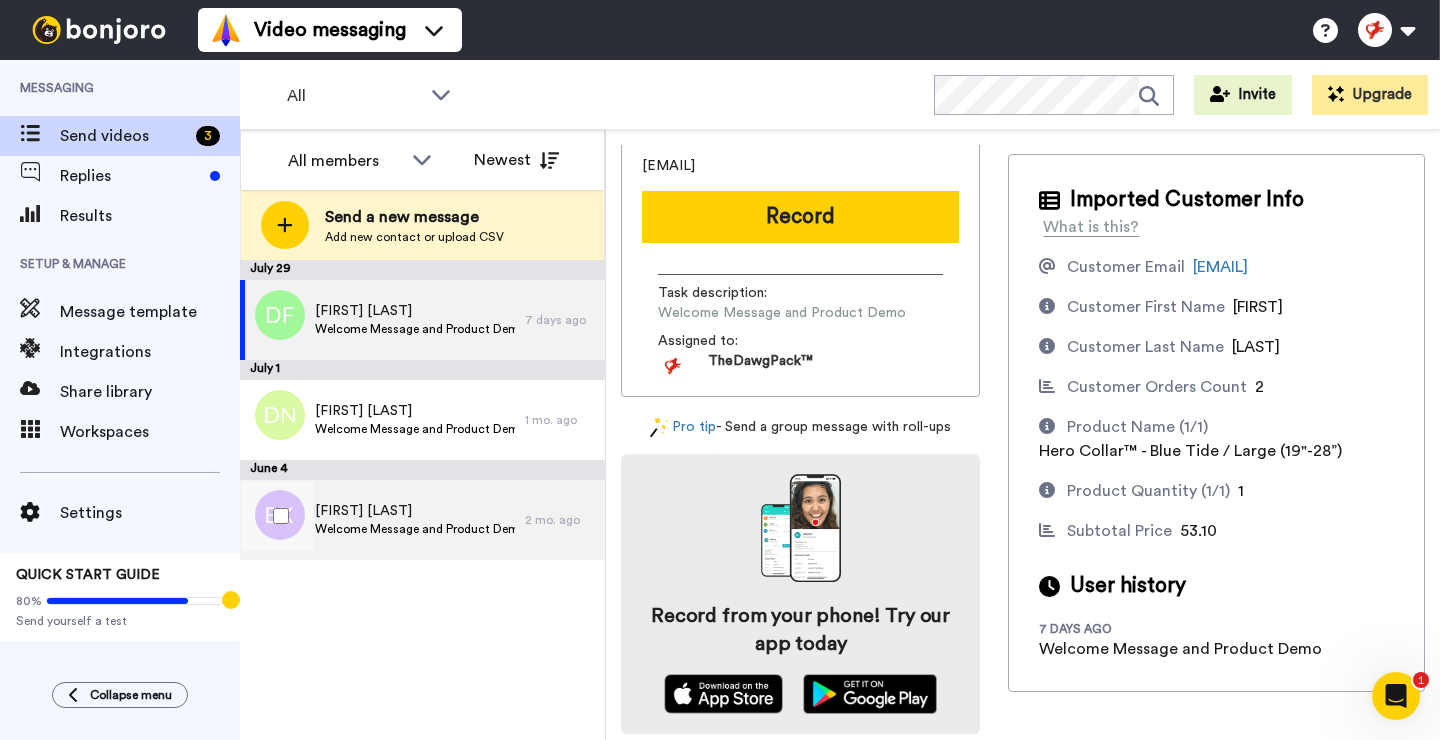 click on "[NAME]" at bounding box center (415, 511) 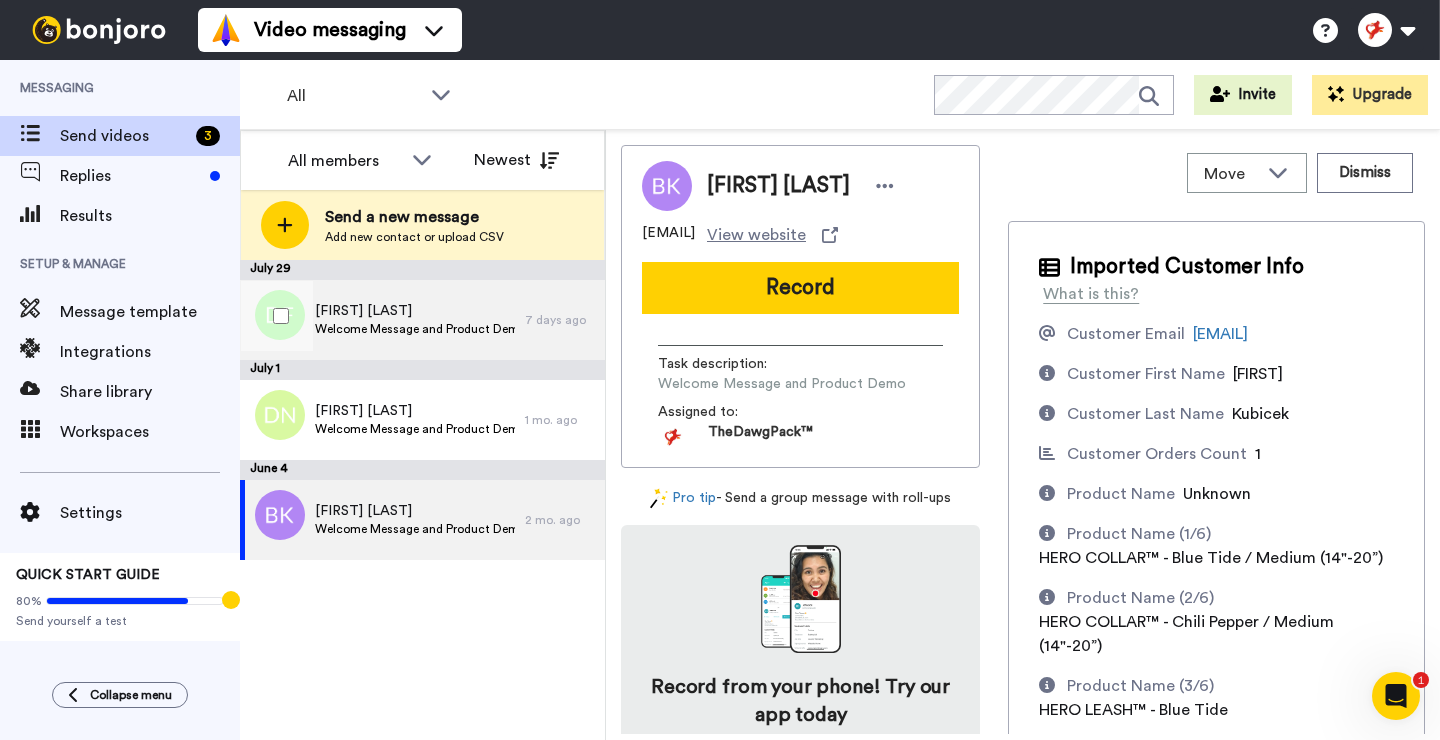 click on "[NAME]" at bounding box center [415, 311] 